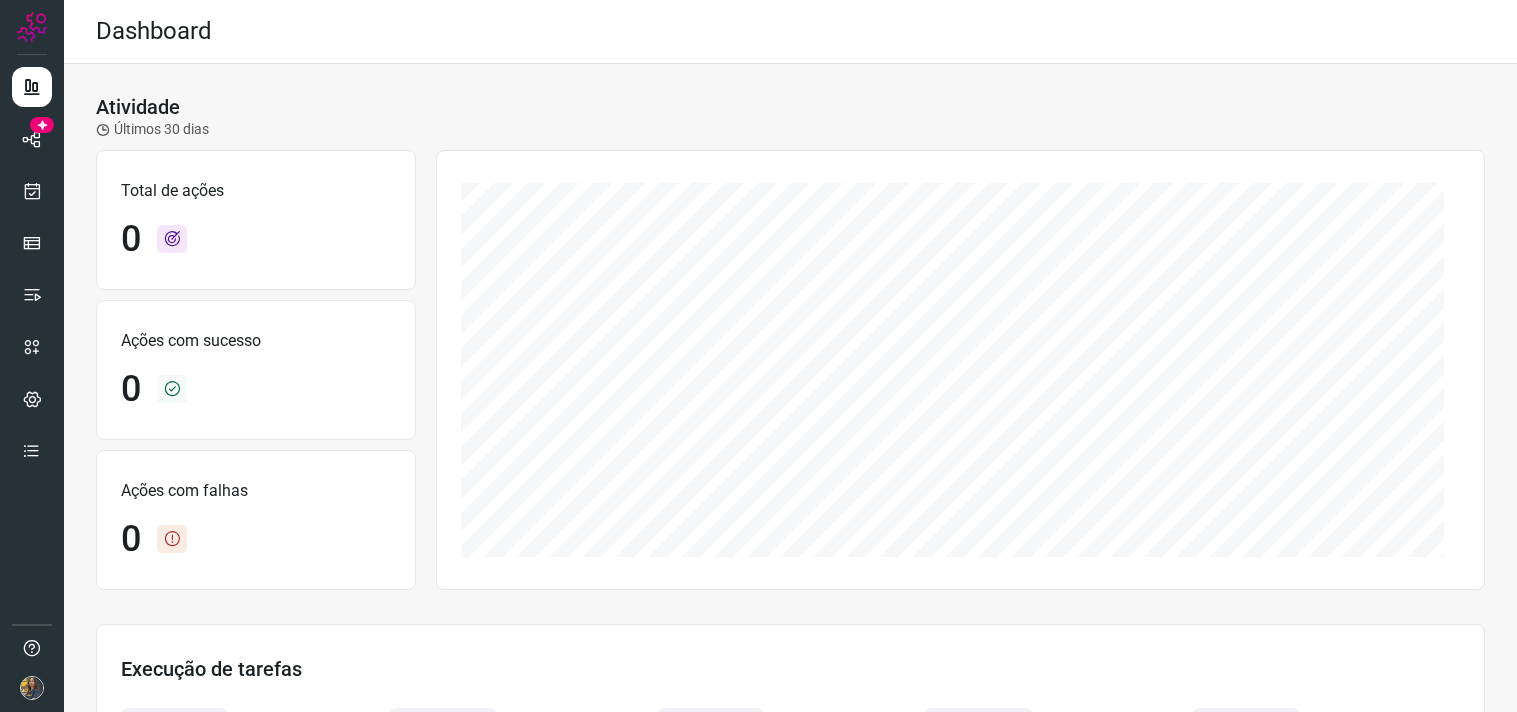 scroll, scrollTop: 0, scrollLeft: 0, axis: both 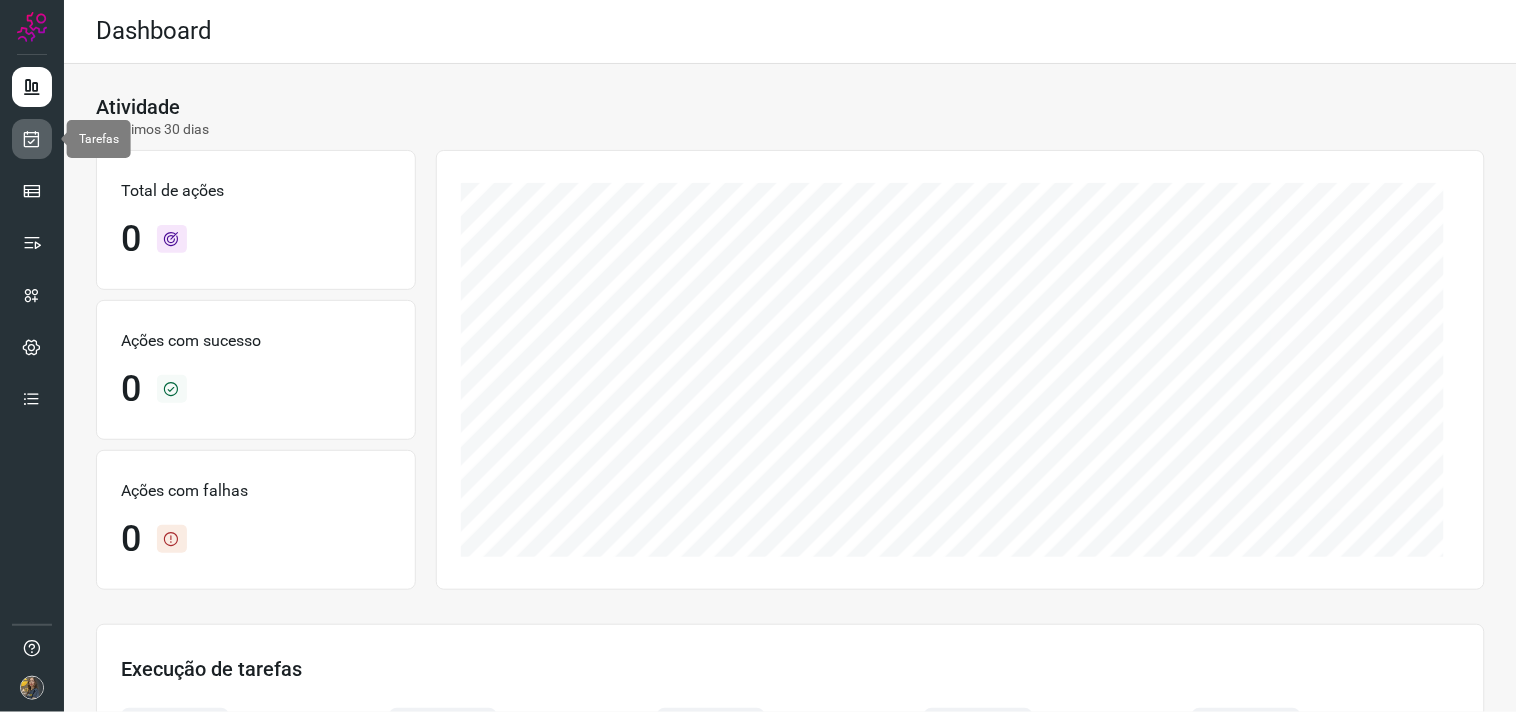 click at bounding box center (32, 139) 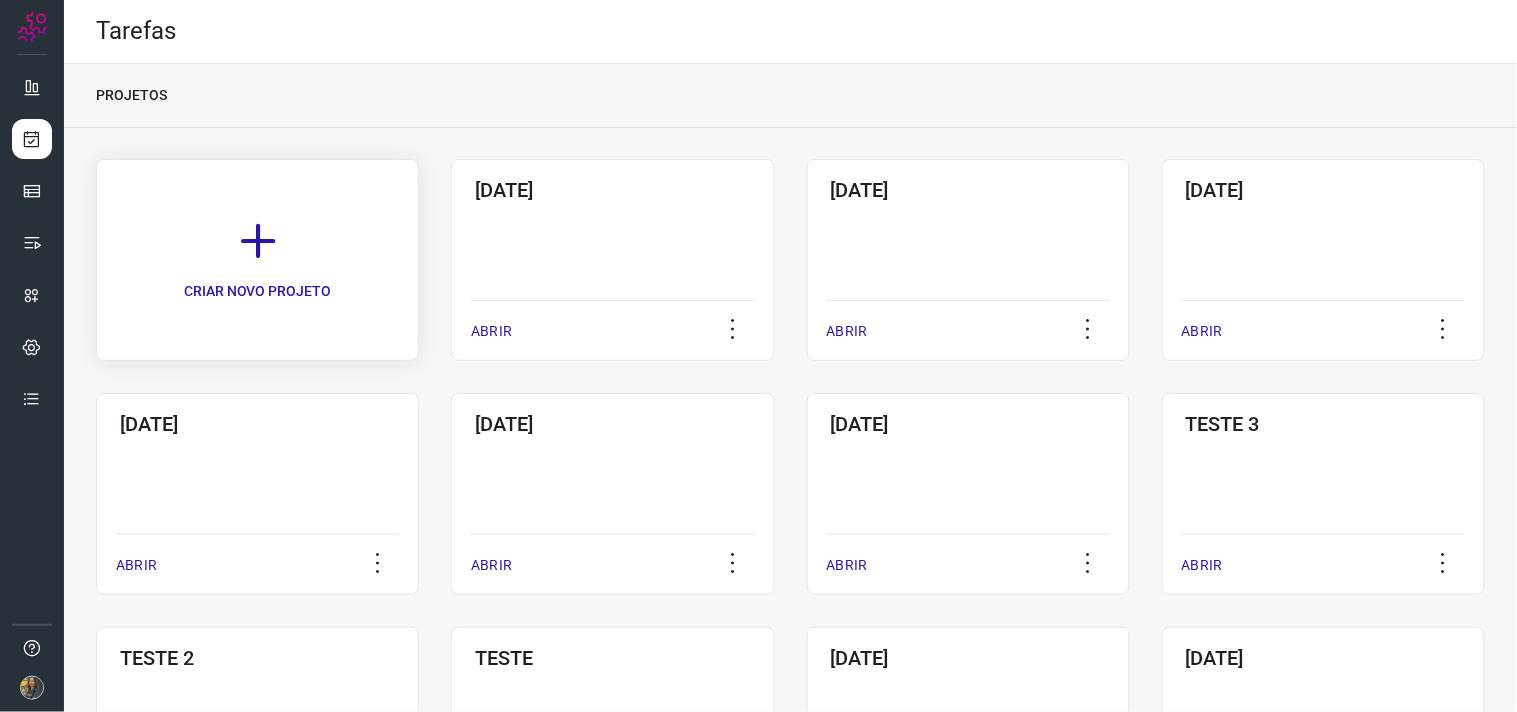 click on "CRIAR NOVO PROJETO" at bounding box center [257, 260] 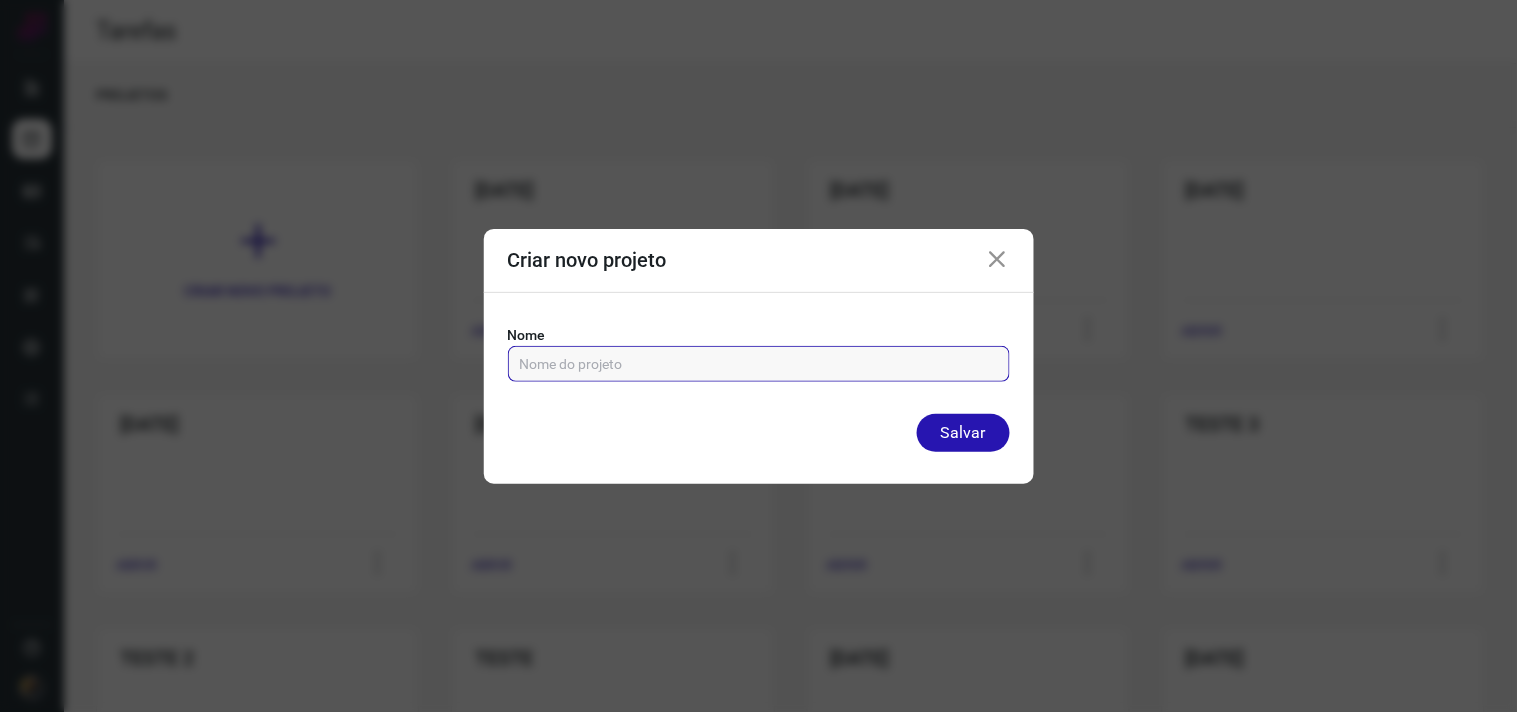 click at bounding box center [759, 364] 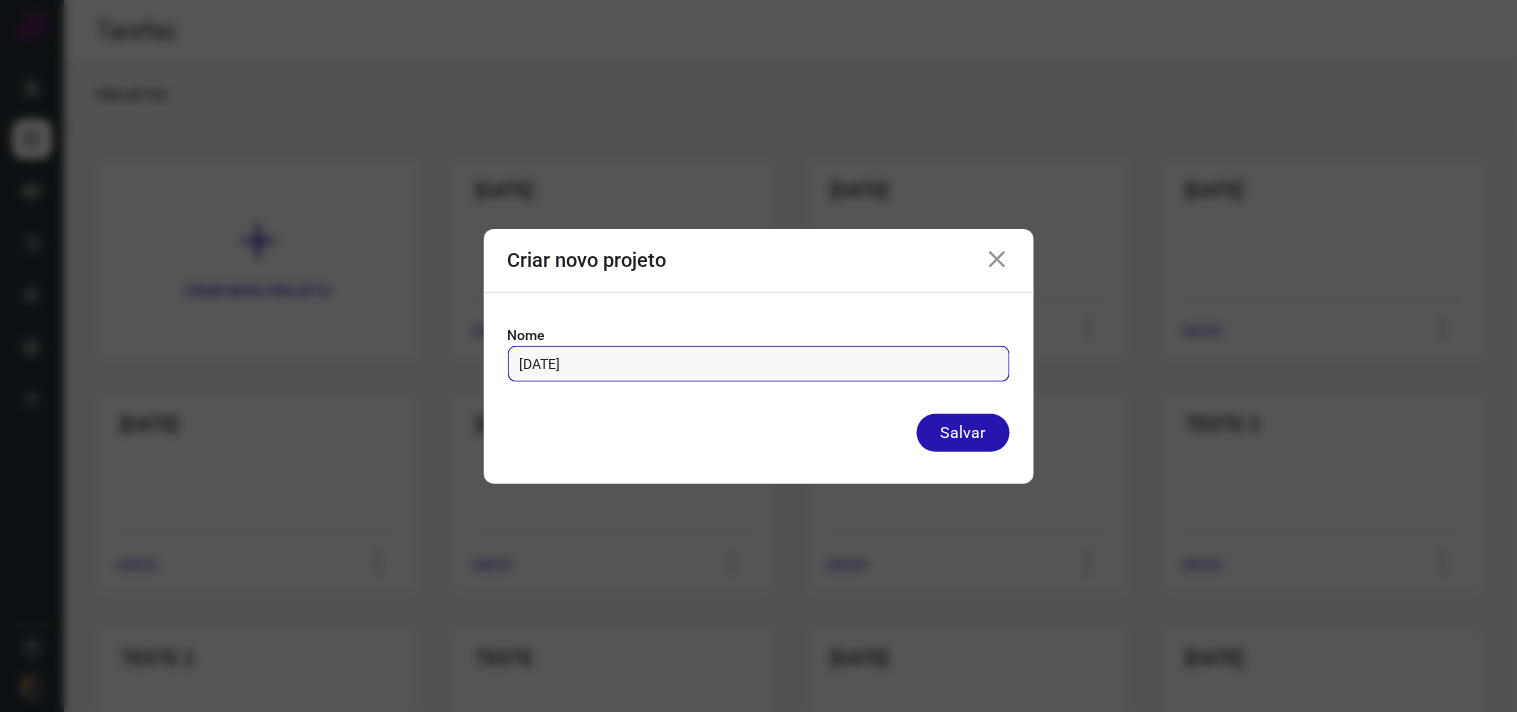 type on "03/07/2025" 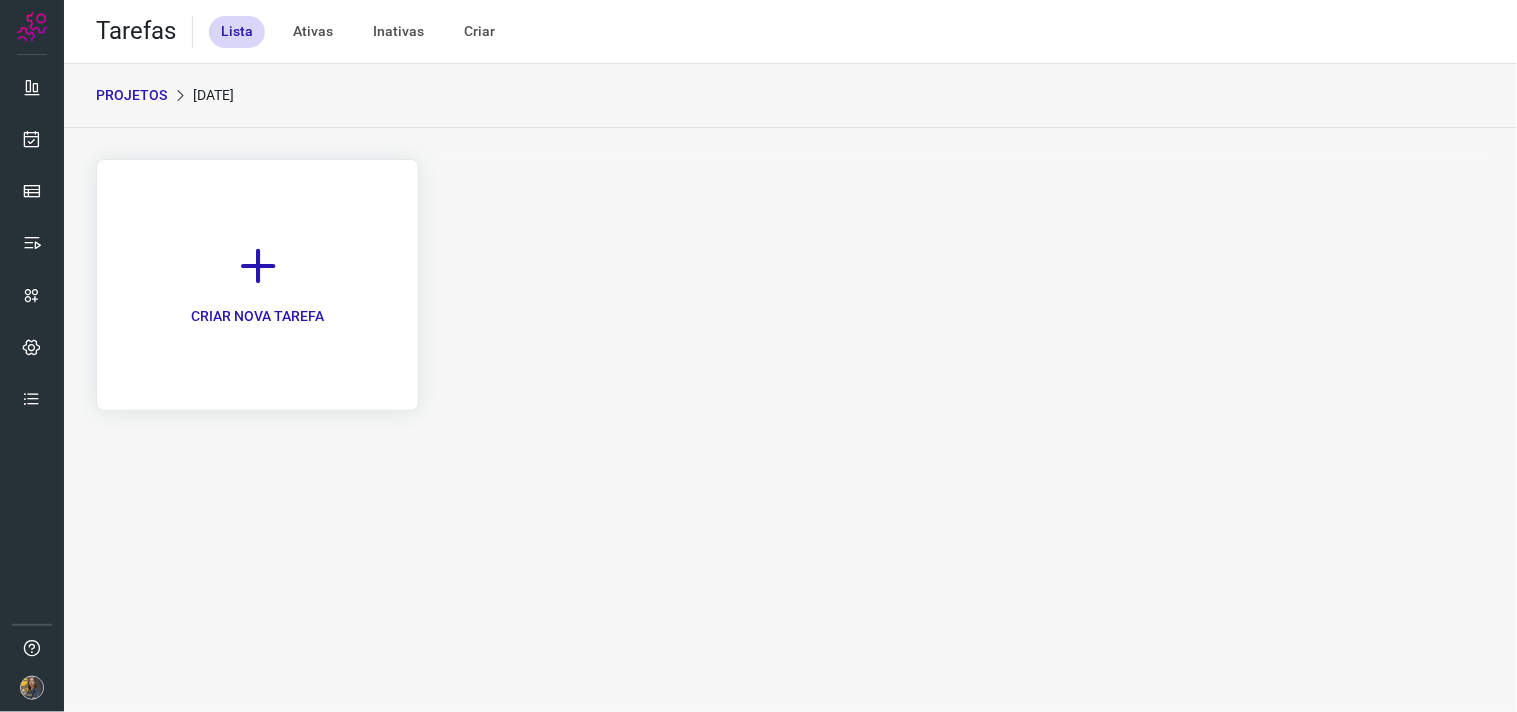 click on "CRIAR NOVA TAREFA" at bounding box center (257, 285) 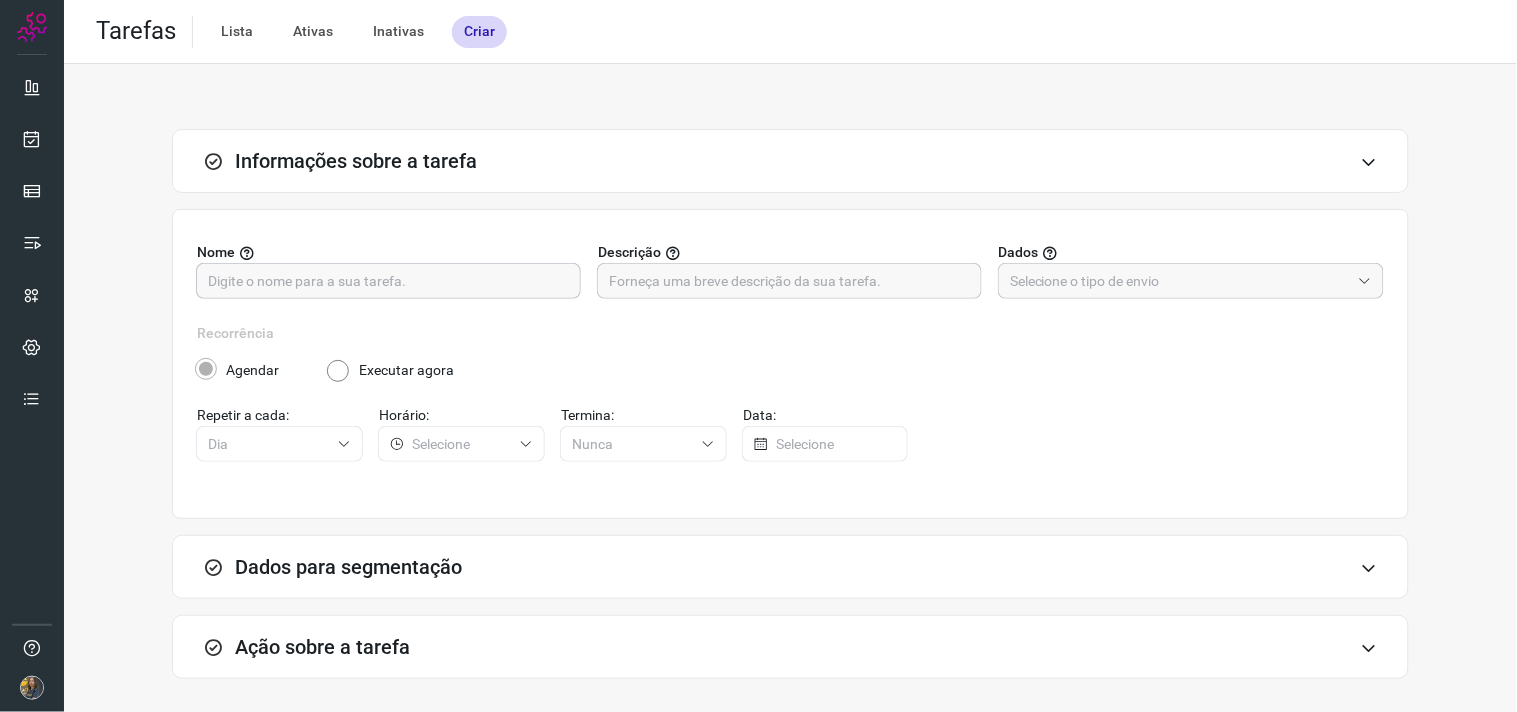 click at bounding box center [388, 281] 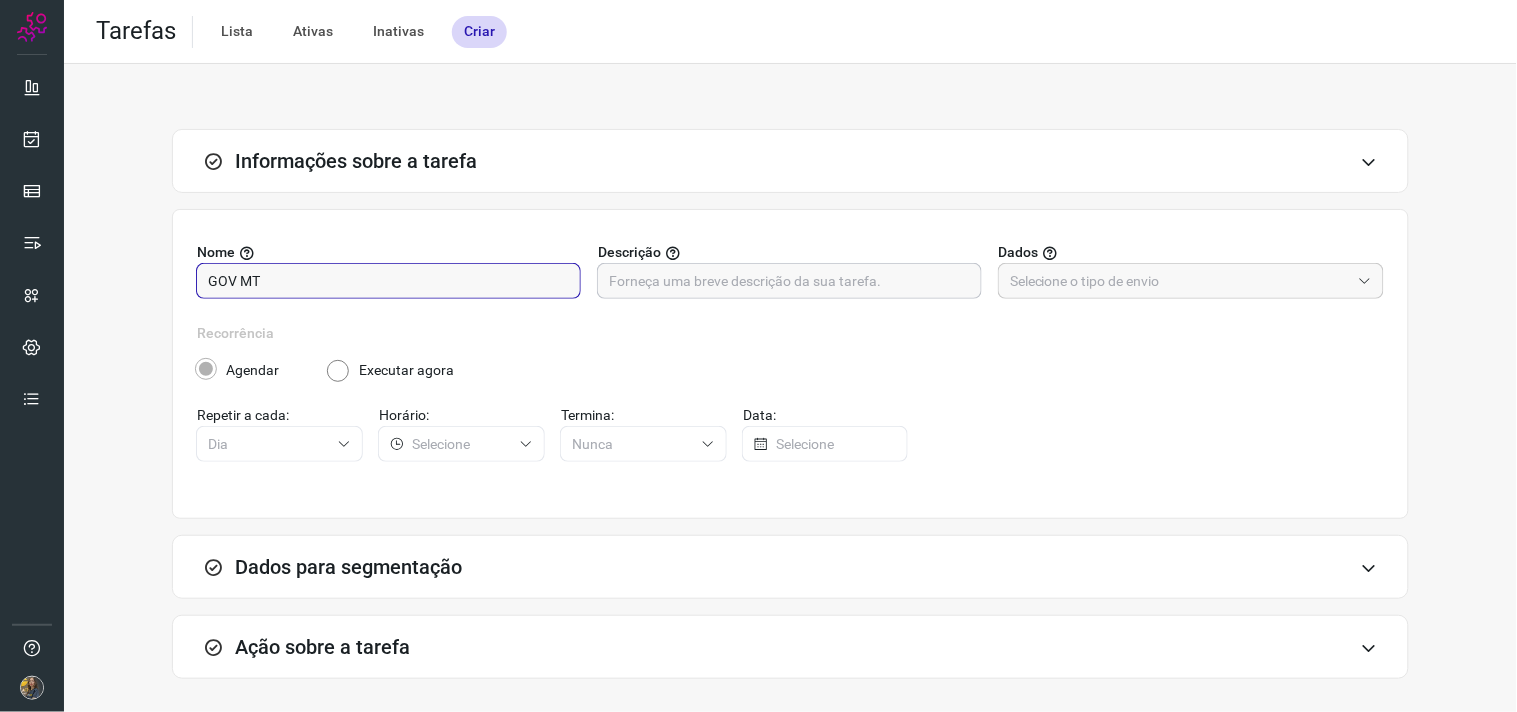 type on "GOV MT" 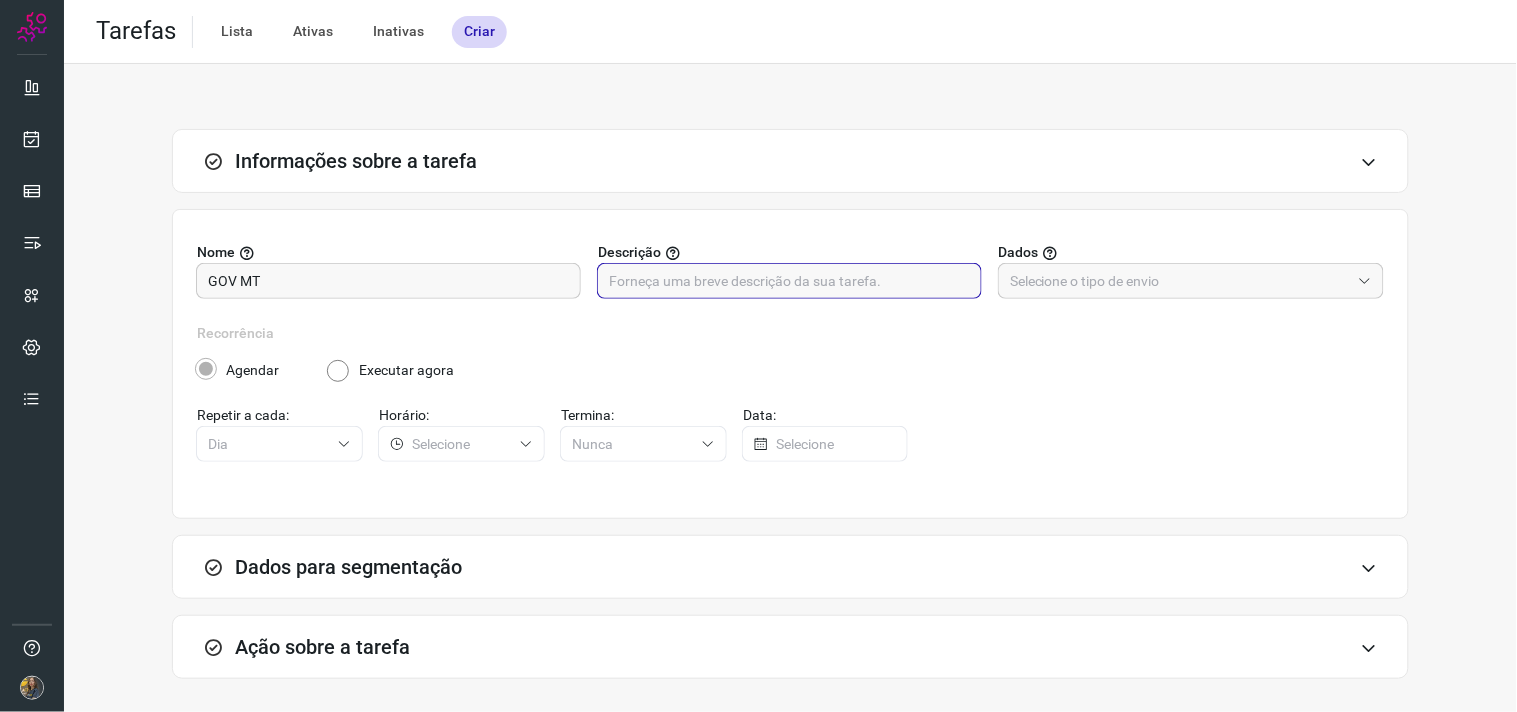 click at bounding box center [789, 281] 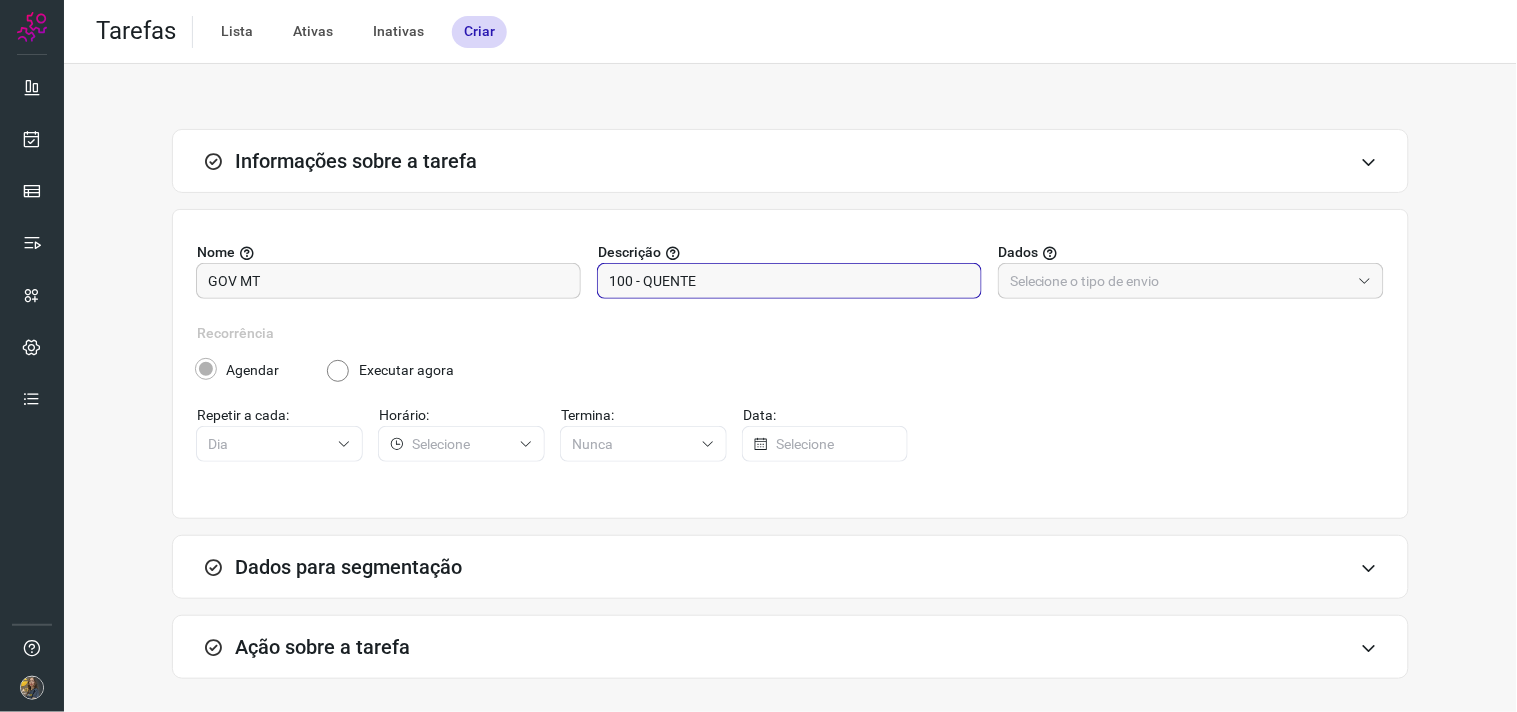 type on "100 - QUENTE" 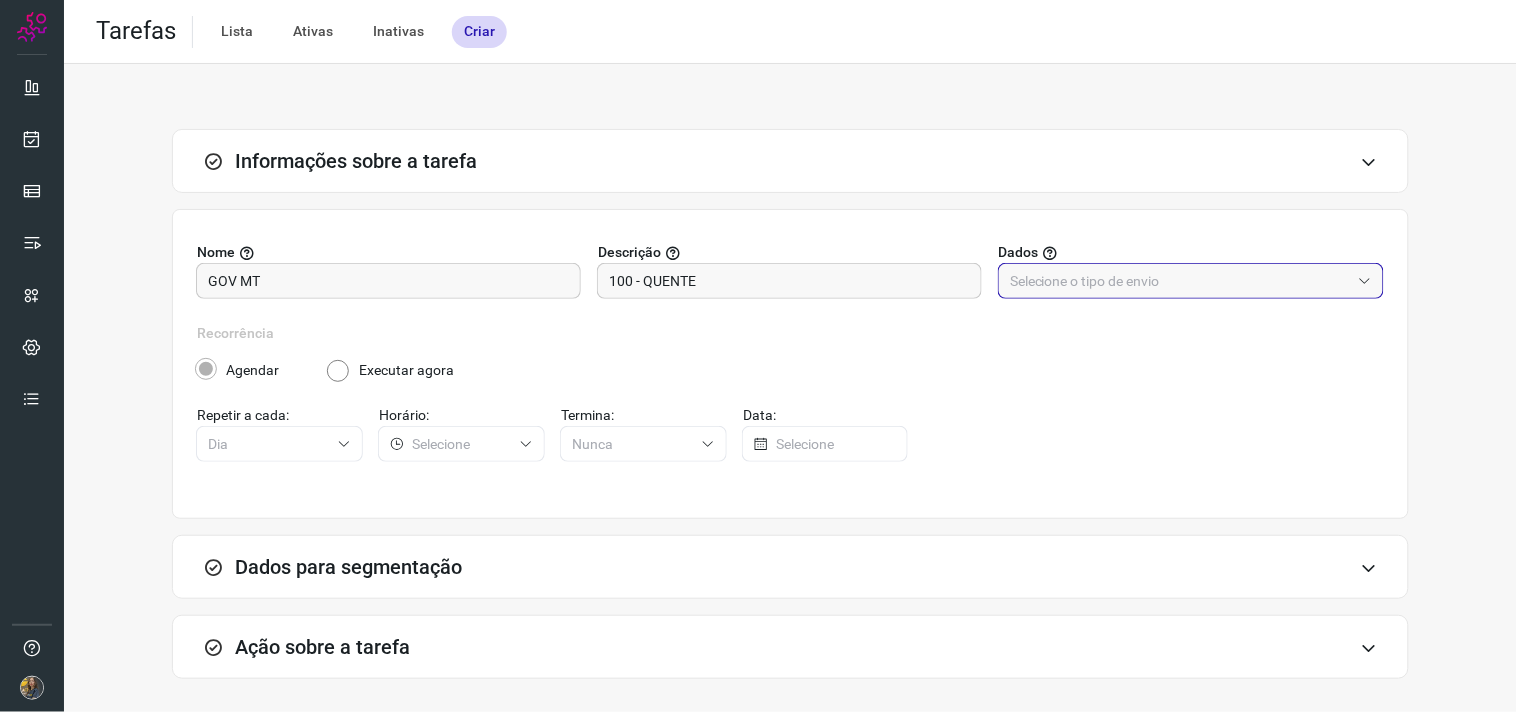 click at bounding box center (1180, 281) 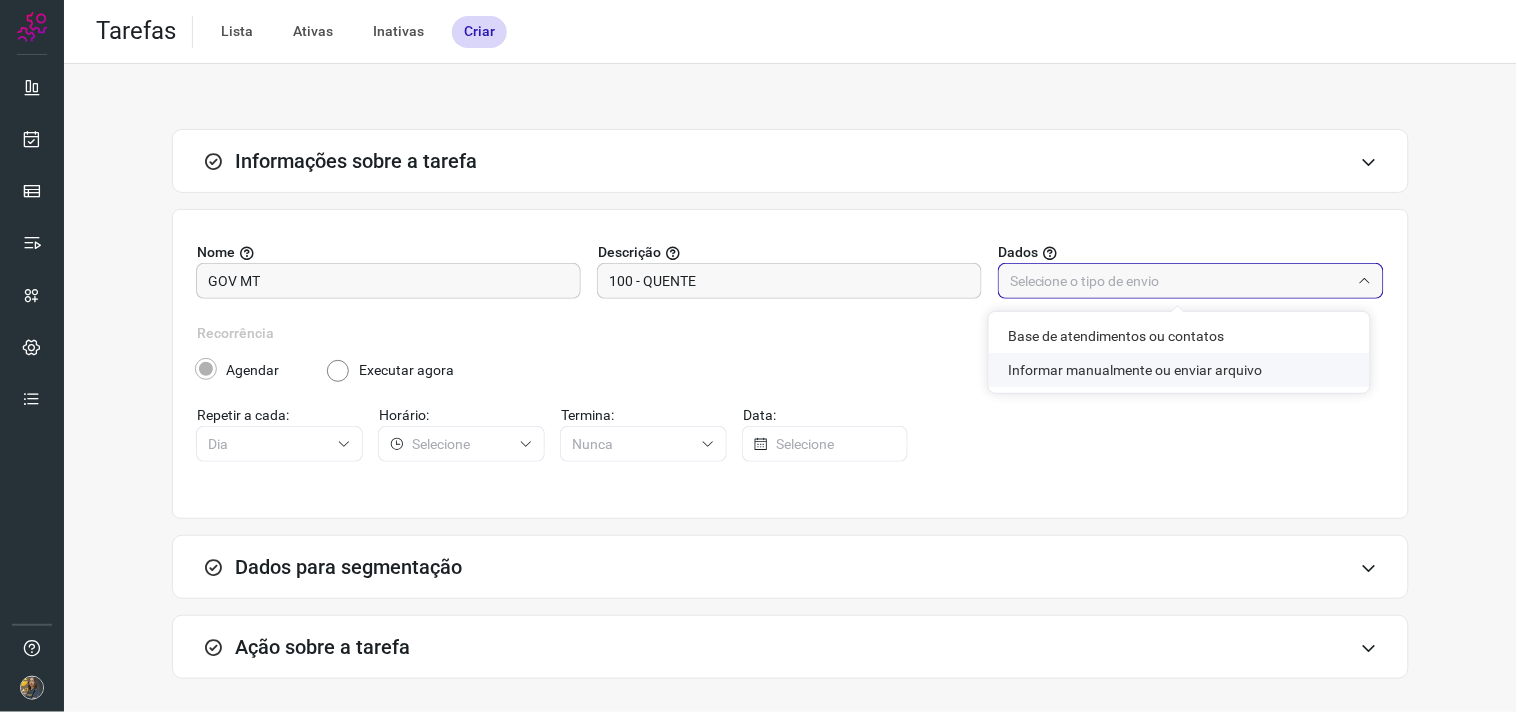 drag, startPoint x: 1094, startPoint y: 363, endPoint x: 976, endPoint y: 463, distance: 154.67384 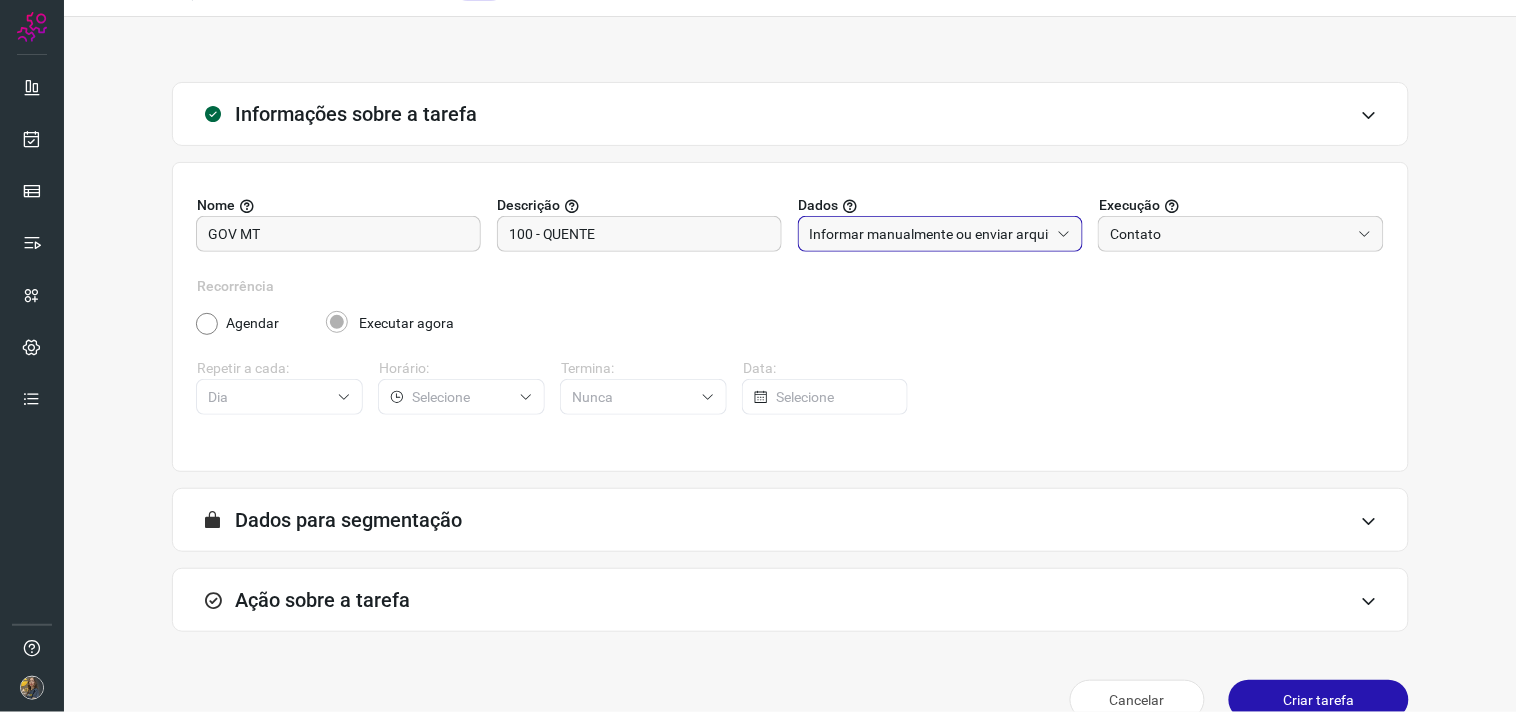 scroll, scrollTop: 82, scrollLeft: 0, axis: vertical 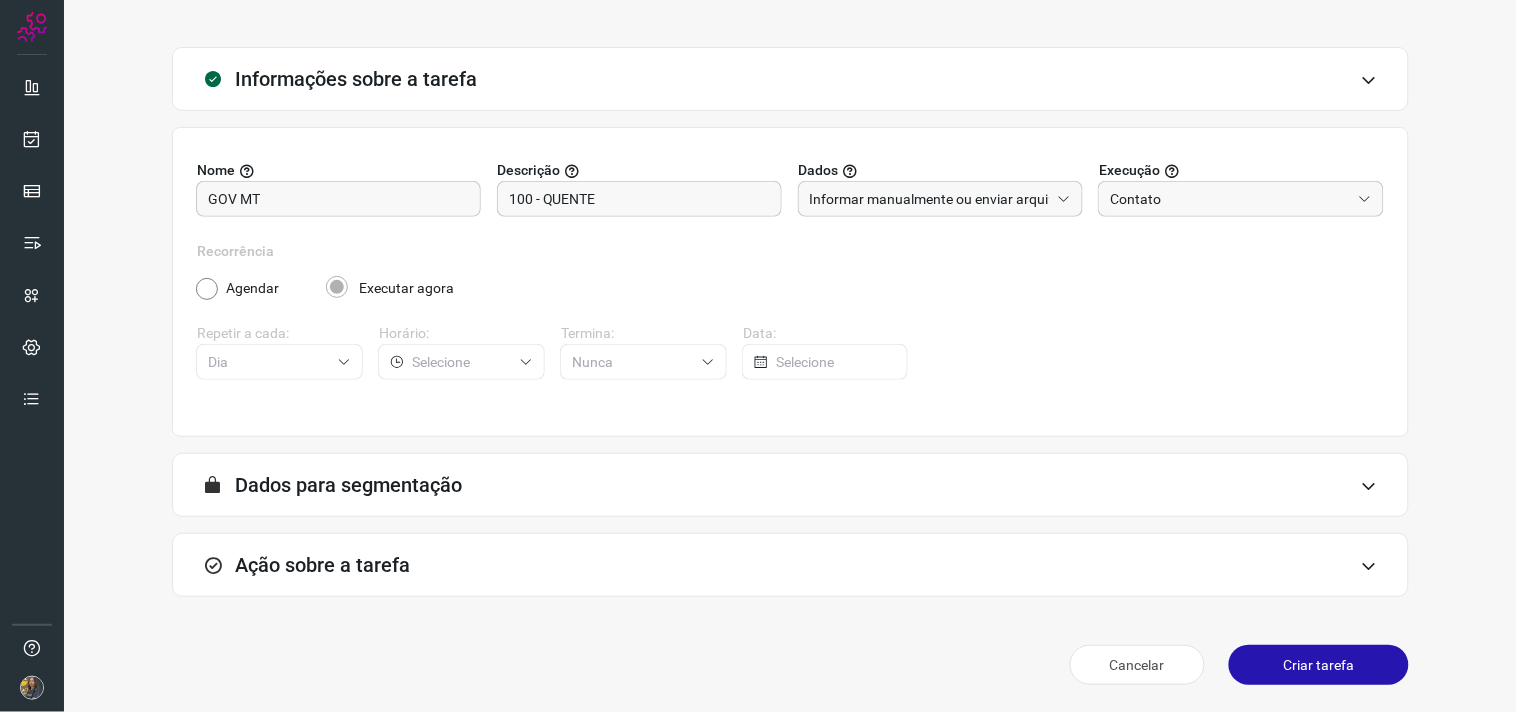click on "A segmentação de dados está desabilitada porque a opção de envio manual foi selecionada na etapa Informações. Você poderá enviar os dados assim que criar a tarefa. Dados para segmentação" at bounding box center [790, 493] 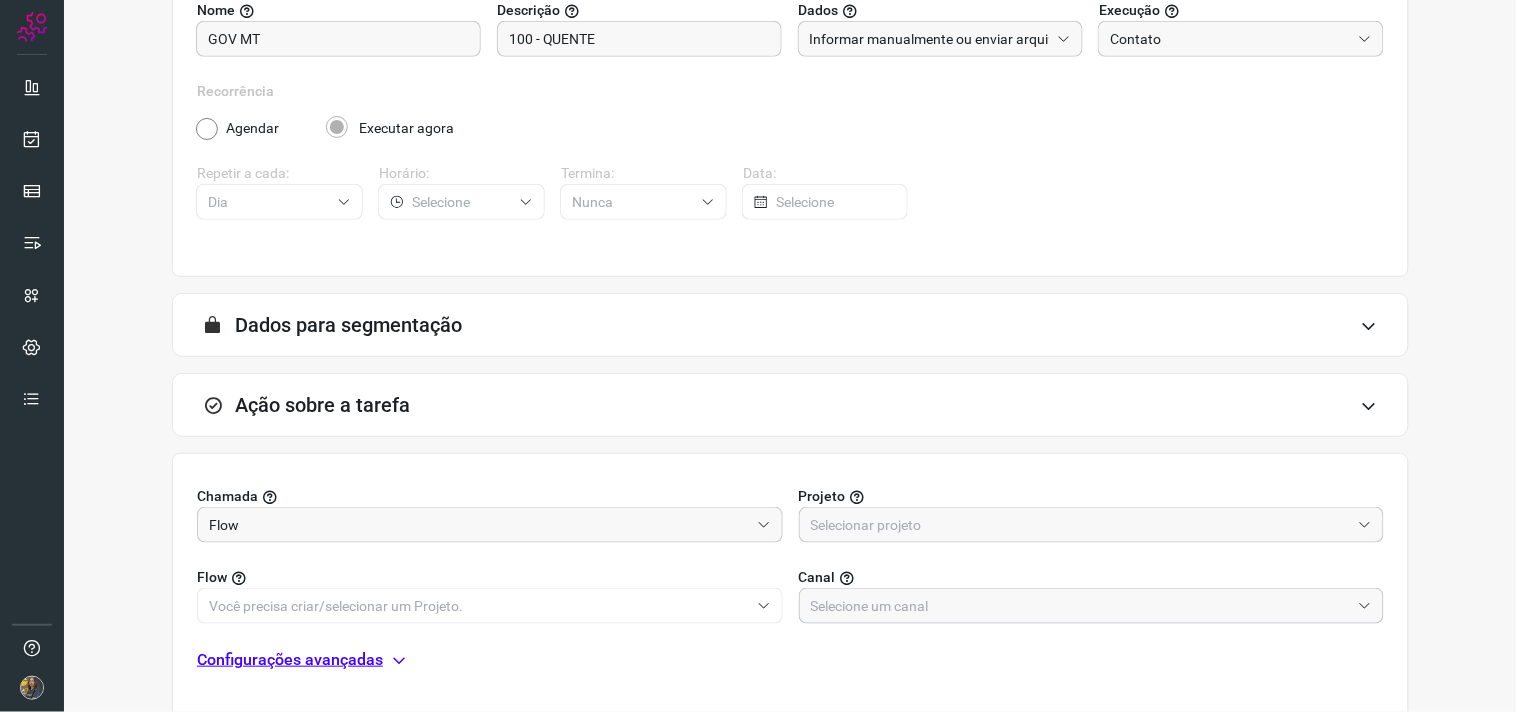 scroll, scrollTop: 398, scrollLeft: 0, axis: vertical 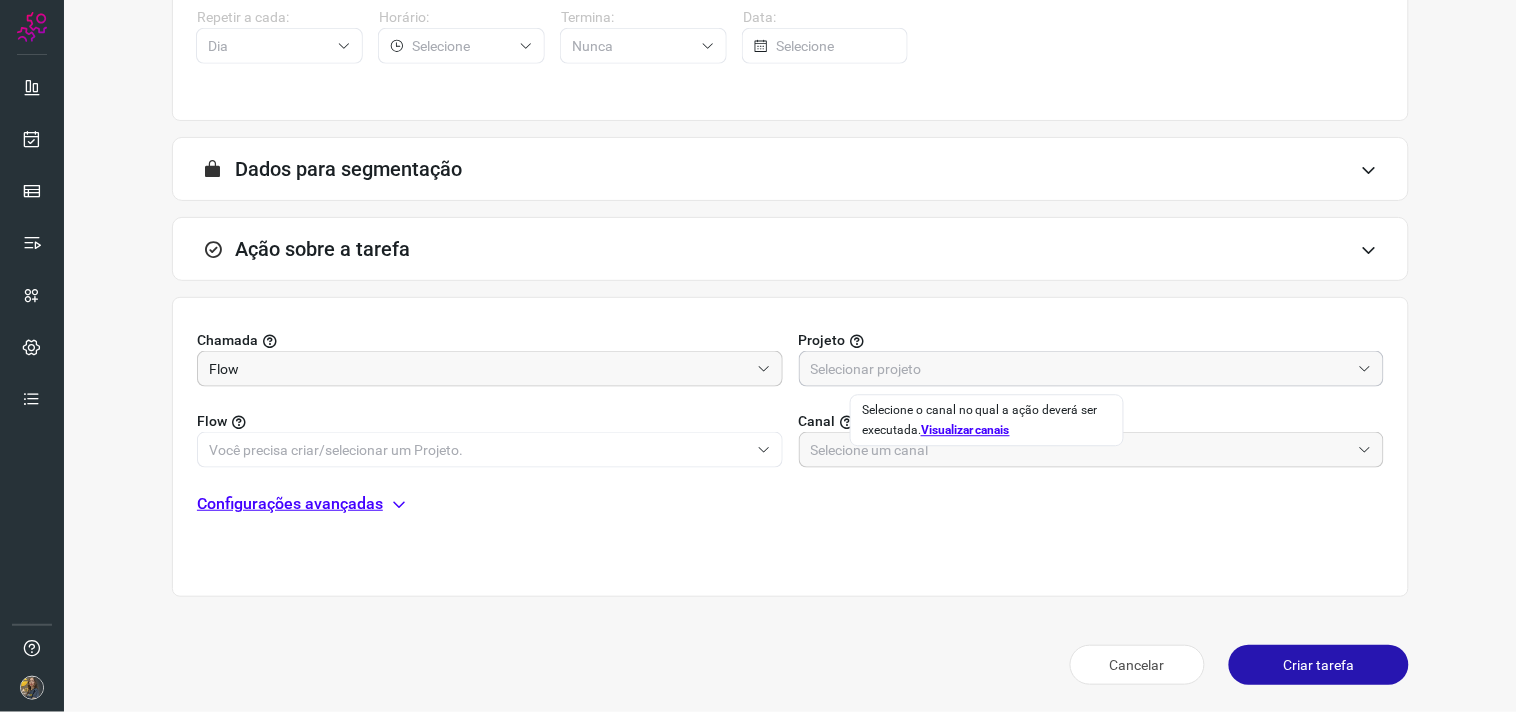 click at bounding box center [1081, 369] 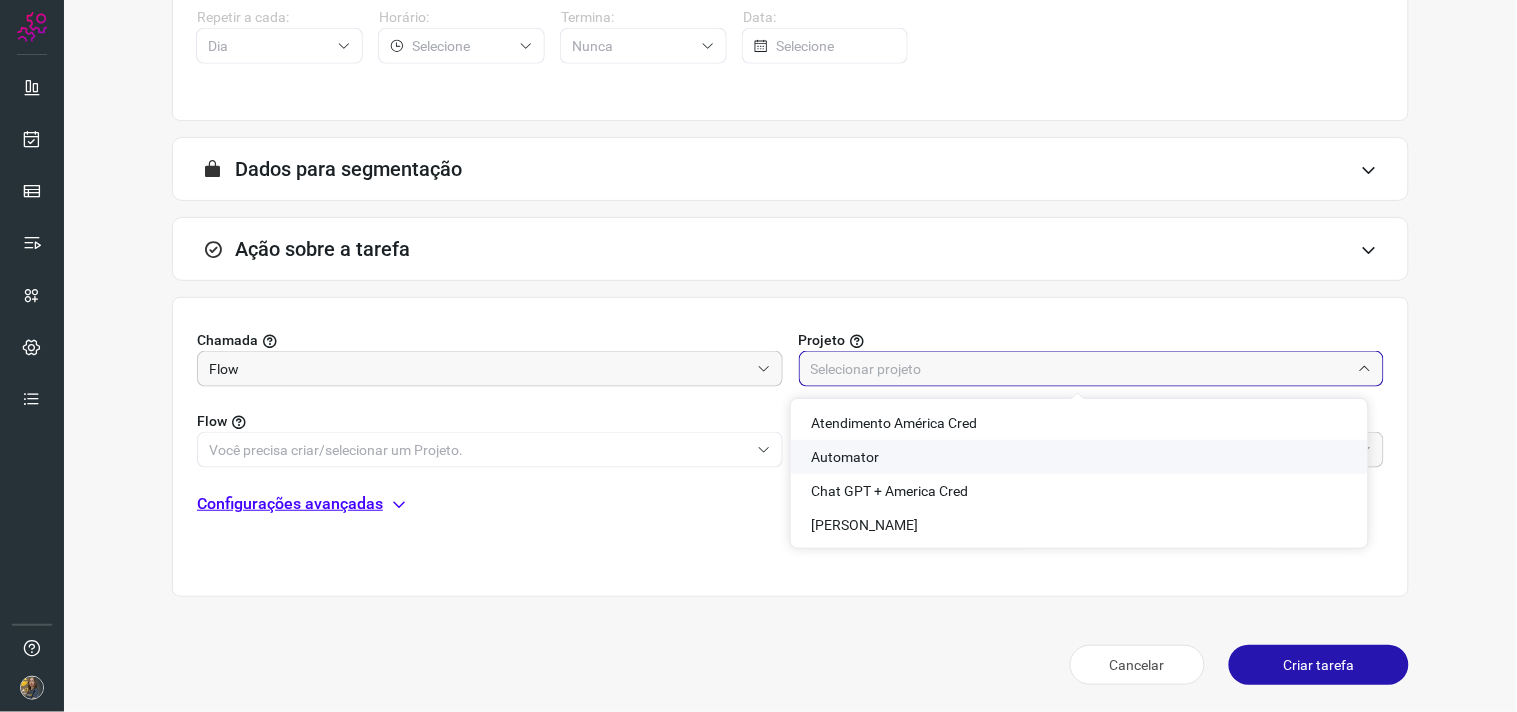 click on "Automator" 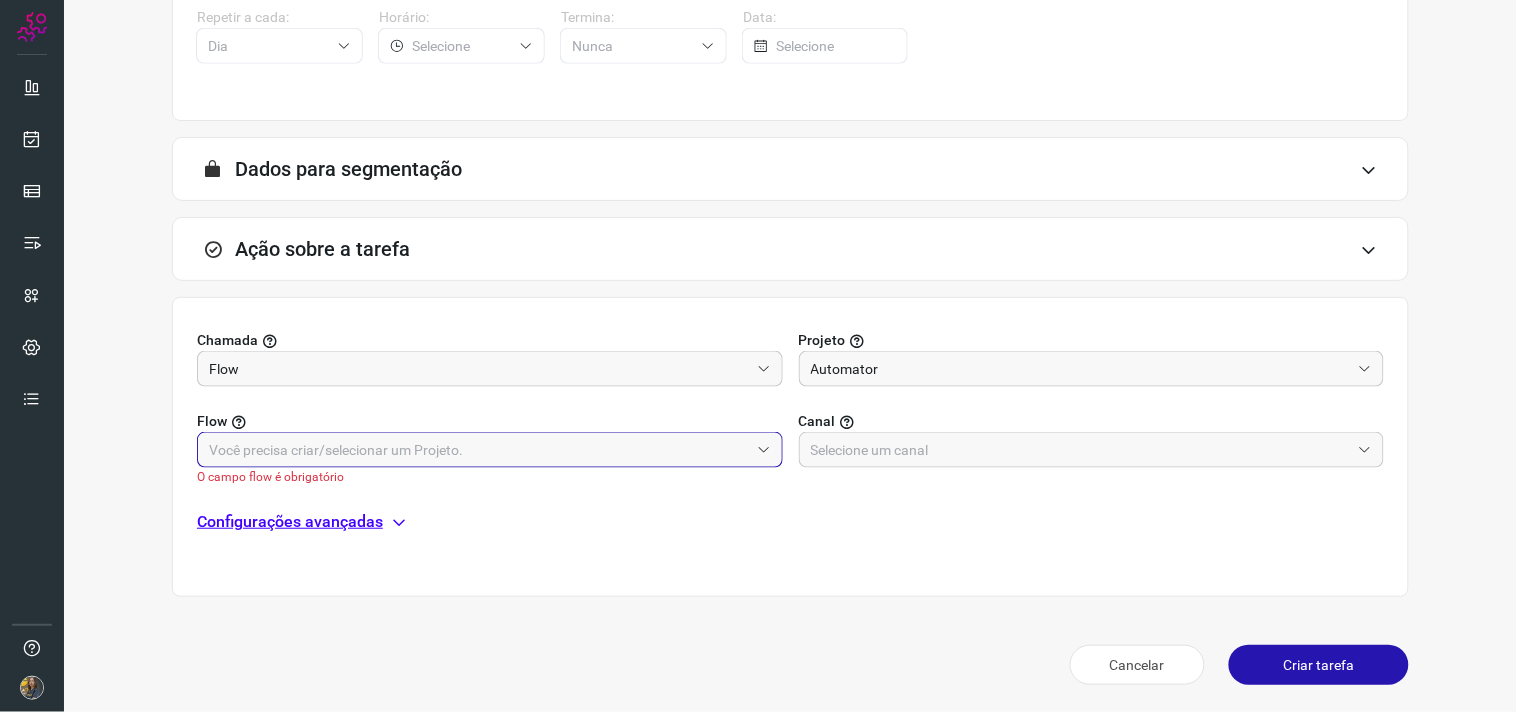 click at bounding box center (479, 450) 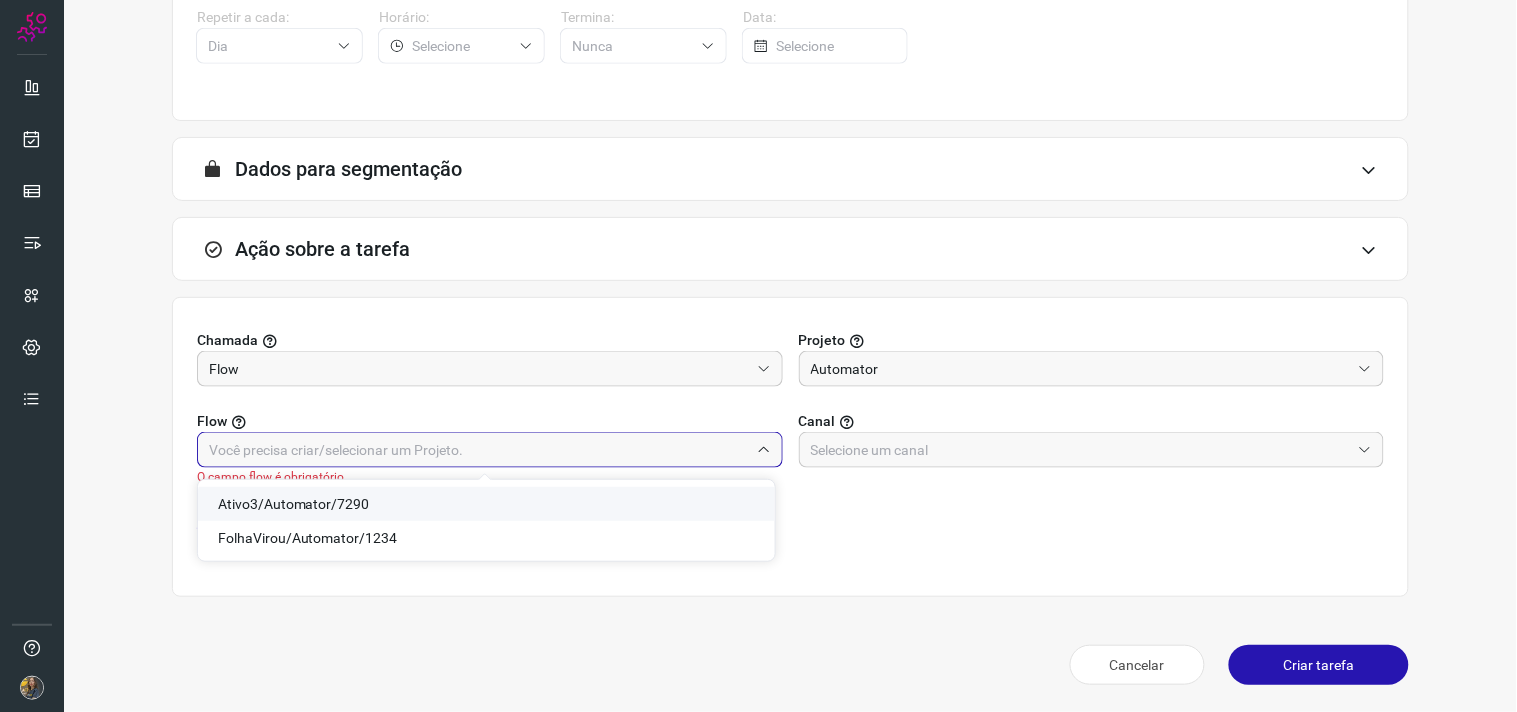 click on "Ativo3/Automator/7290" 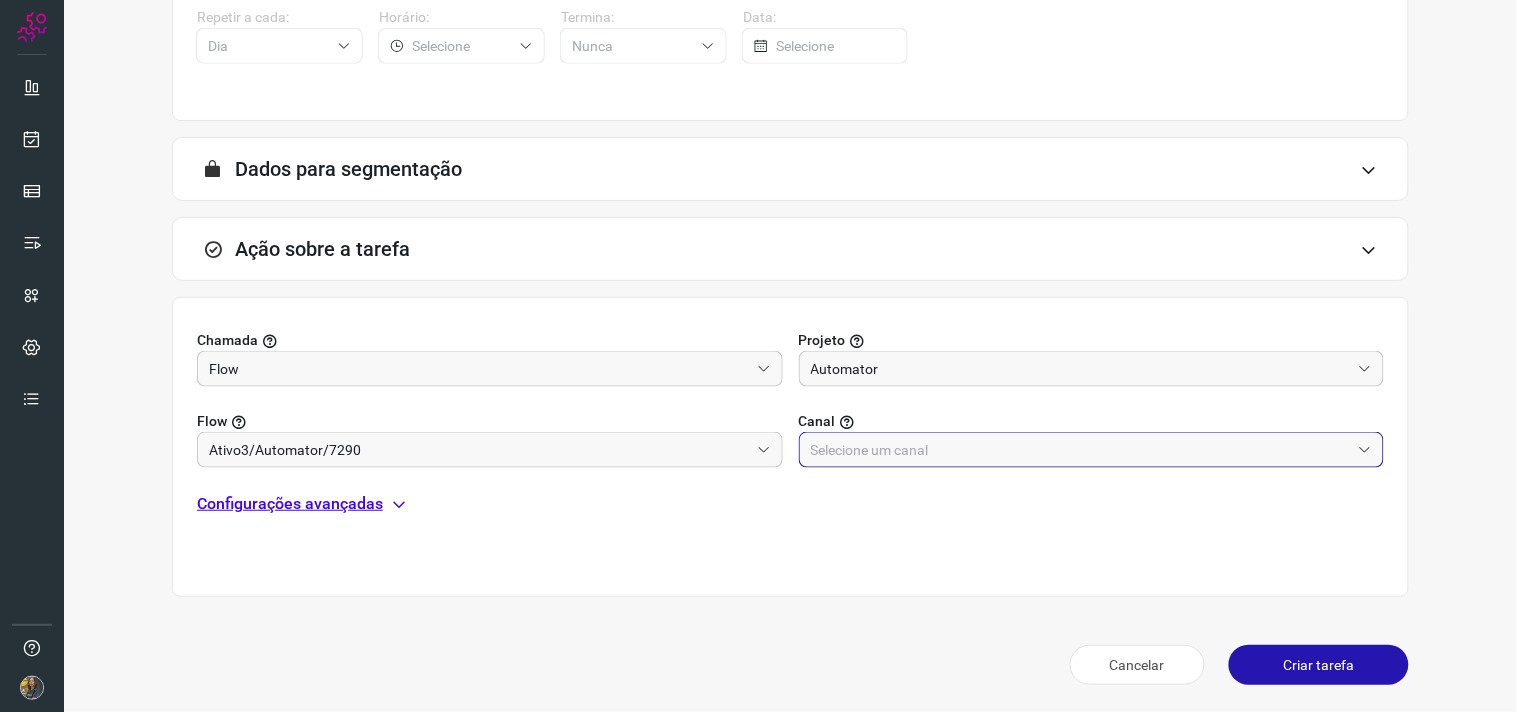 click at bounding box center (1081, 450) 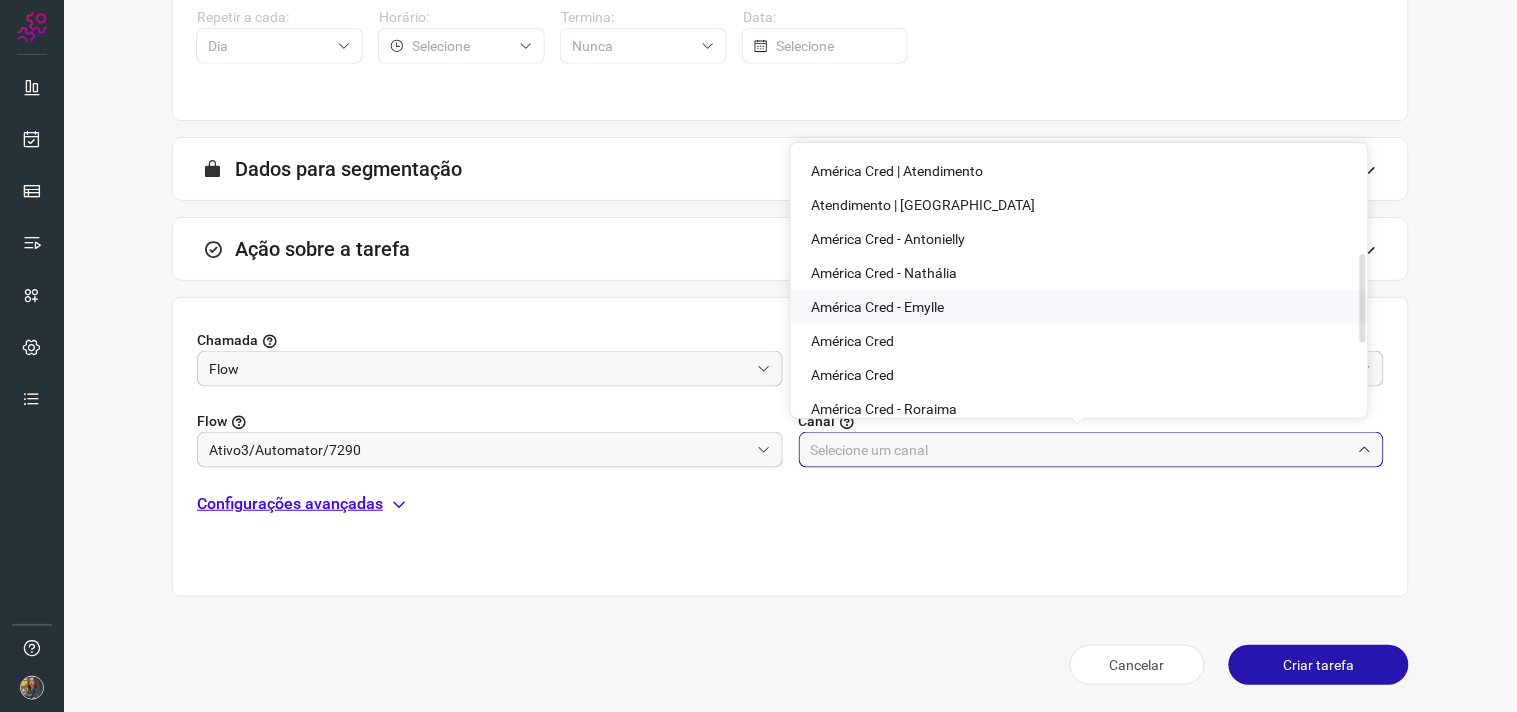scroll, scrollTop: 333, scrollLeft: 0, axis: vertical 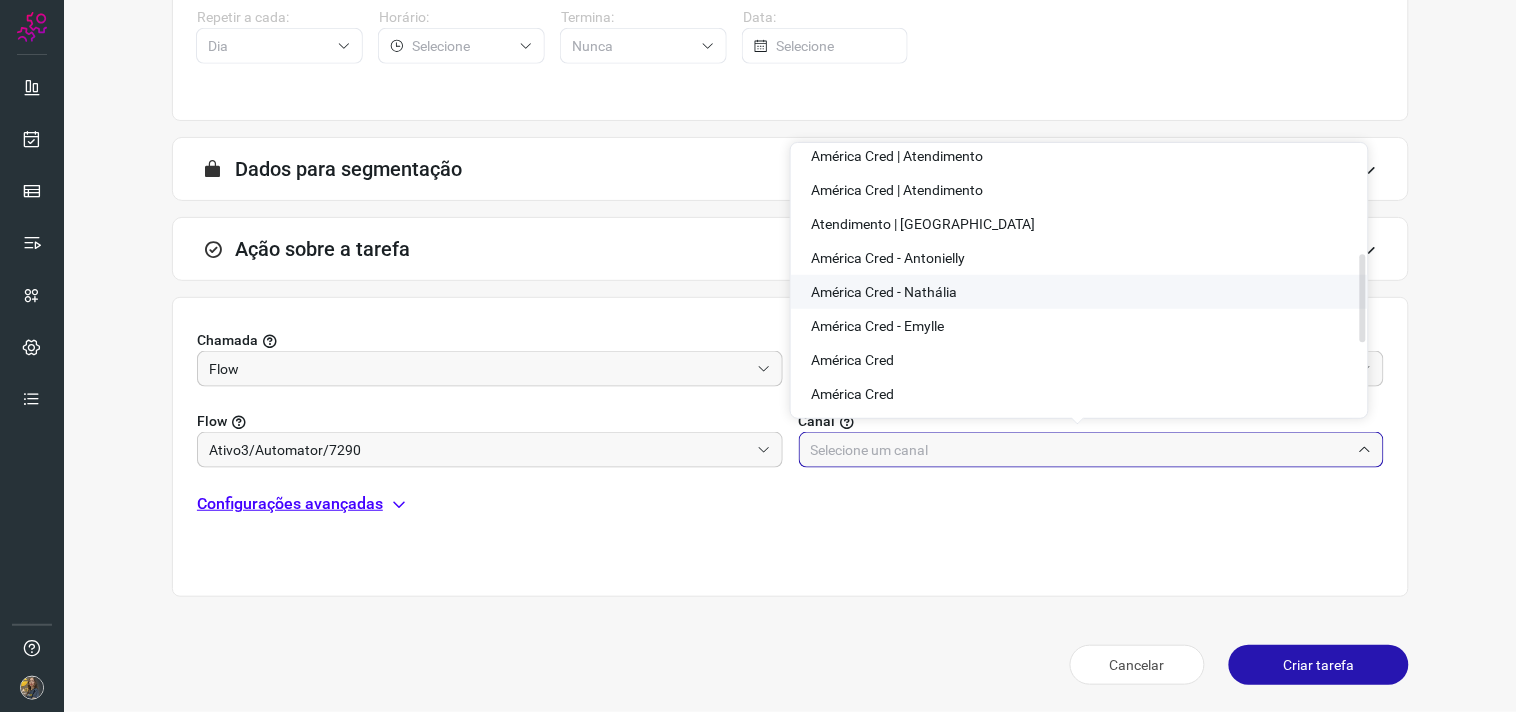click on "América Cred - Nathália" 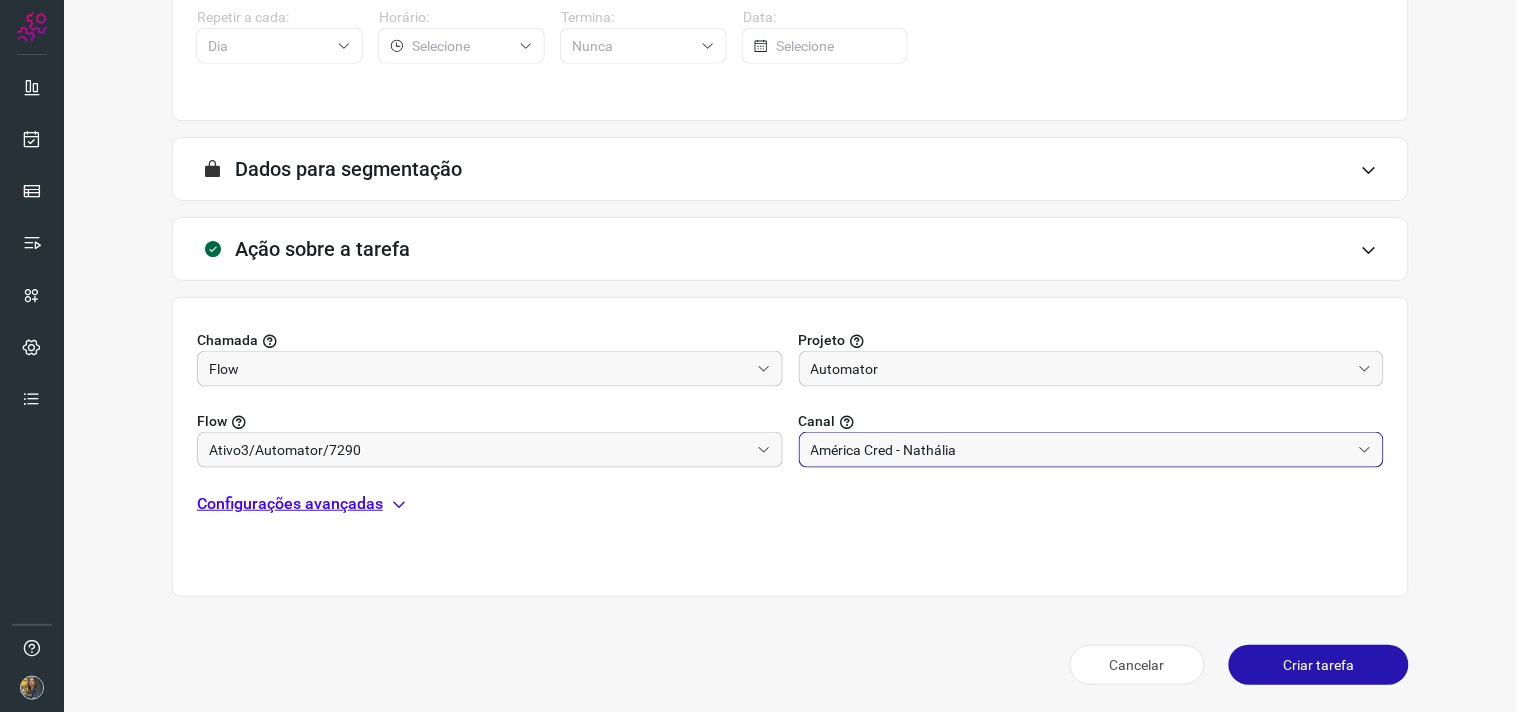 click on "Configurações avançadas" at bounding box center [290, 504] 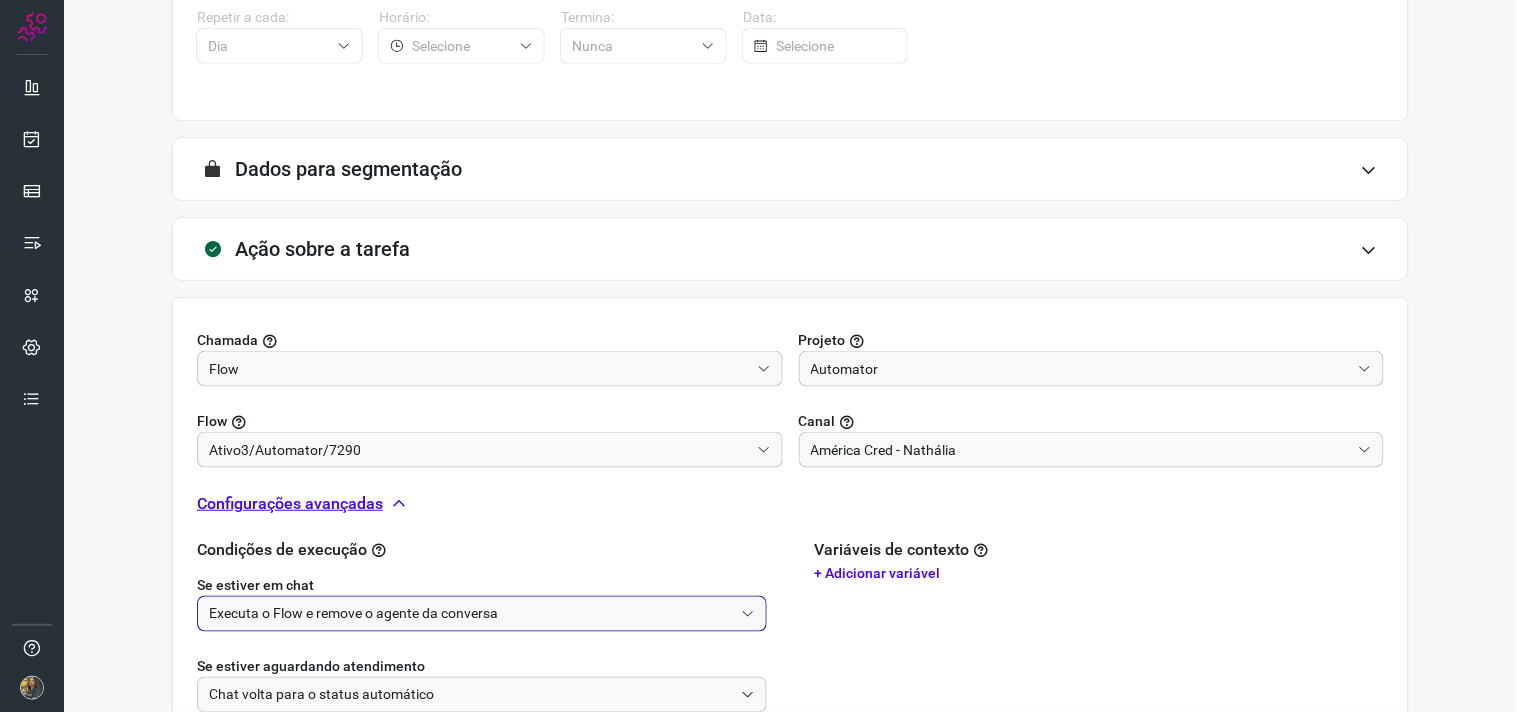 click on "Executa o Flow e remove o agente da conversa" at bounding box center [471, 614] 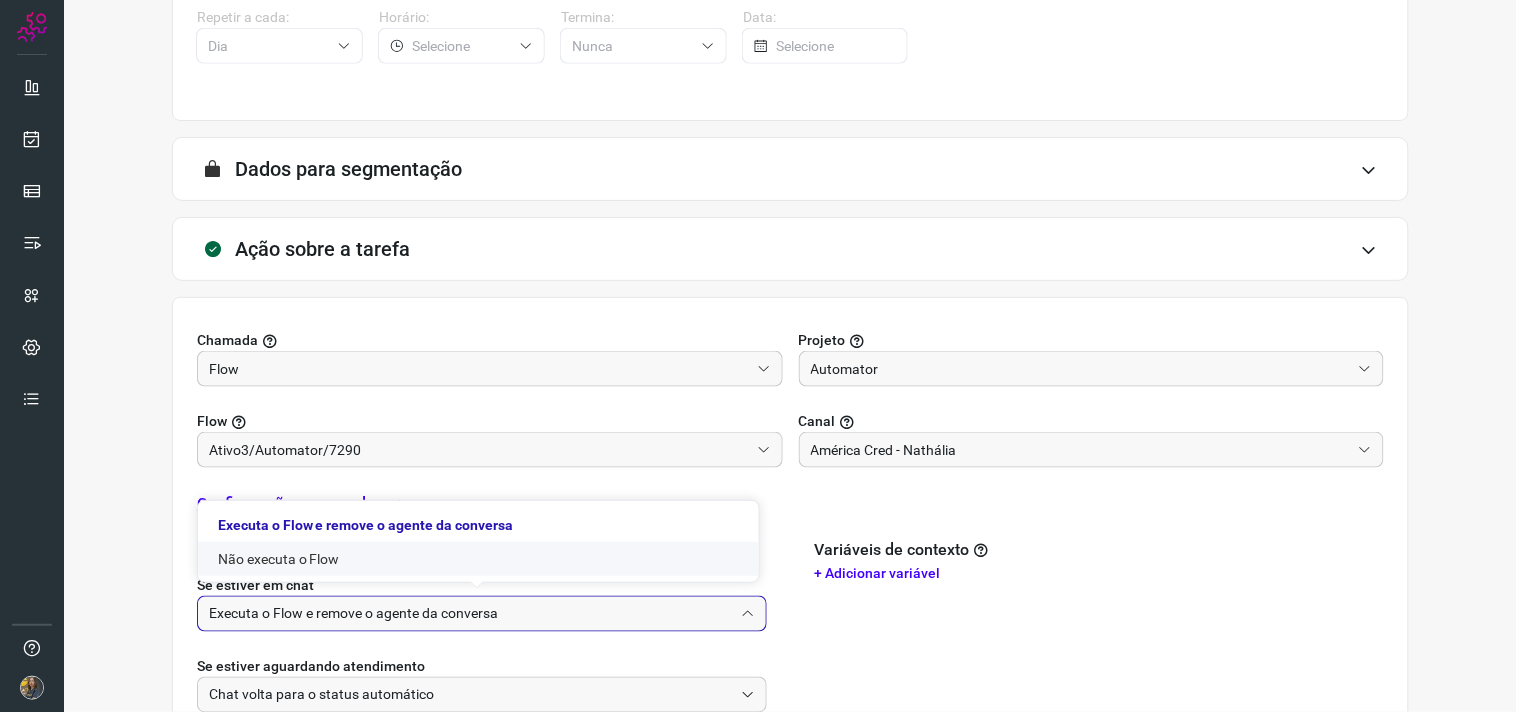 click on "Não executa o Flow" 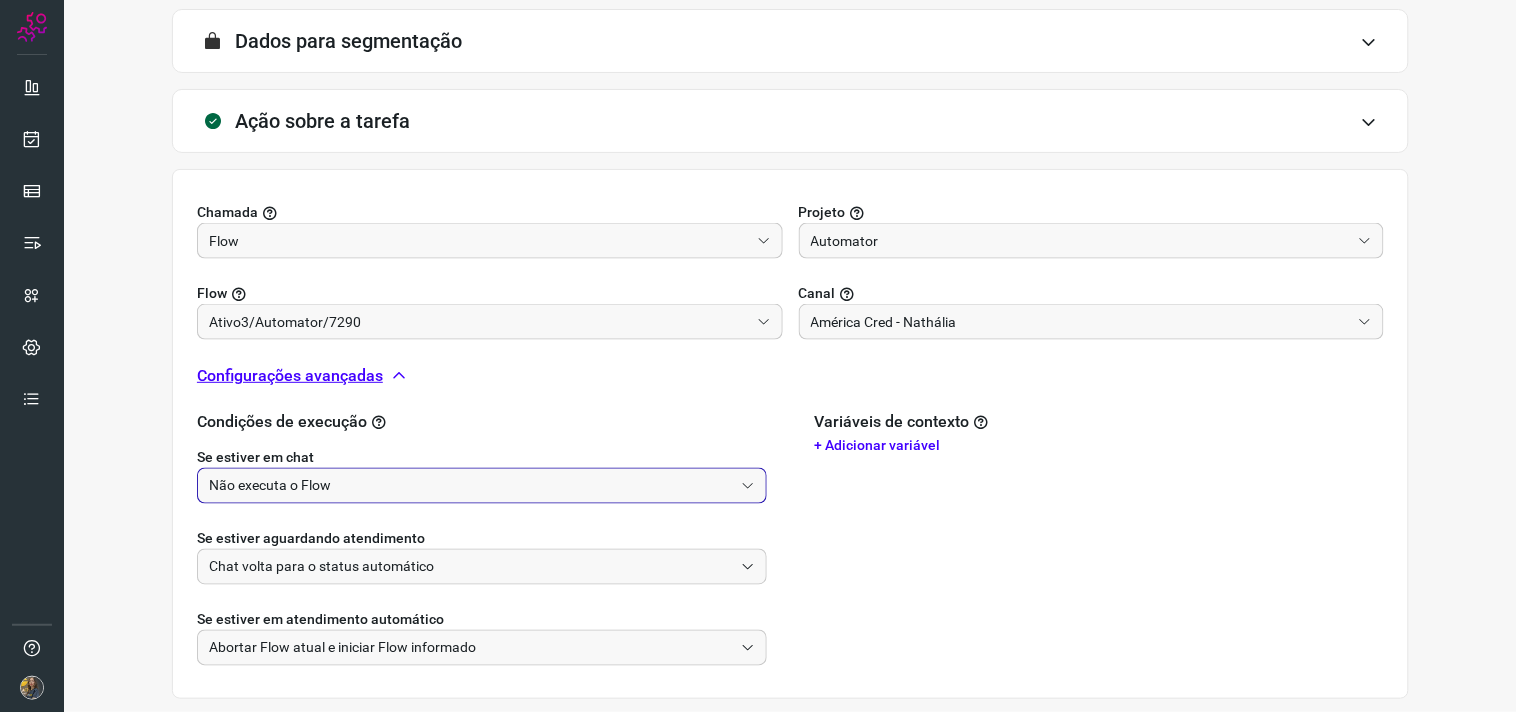 scroll, scrollTop: 628, scrollLeft: 0, axis: vertical 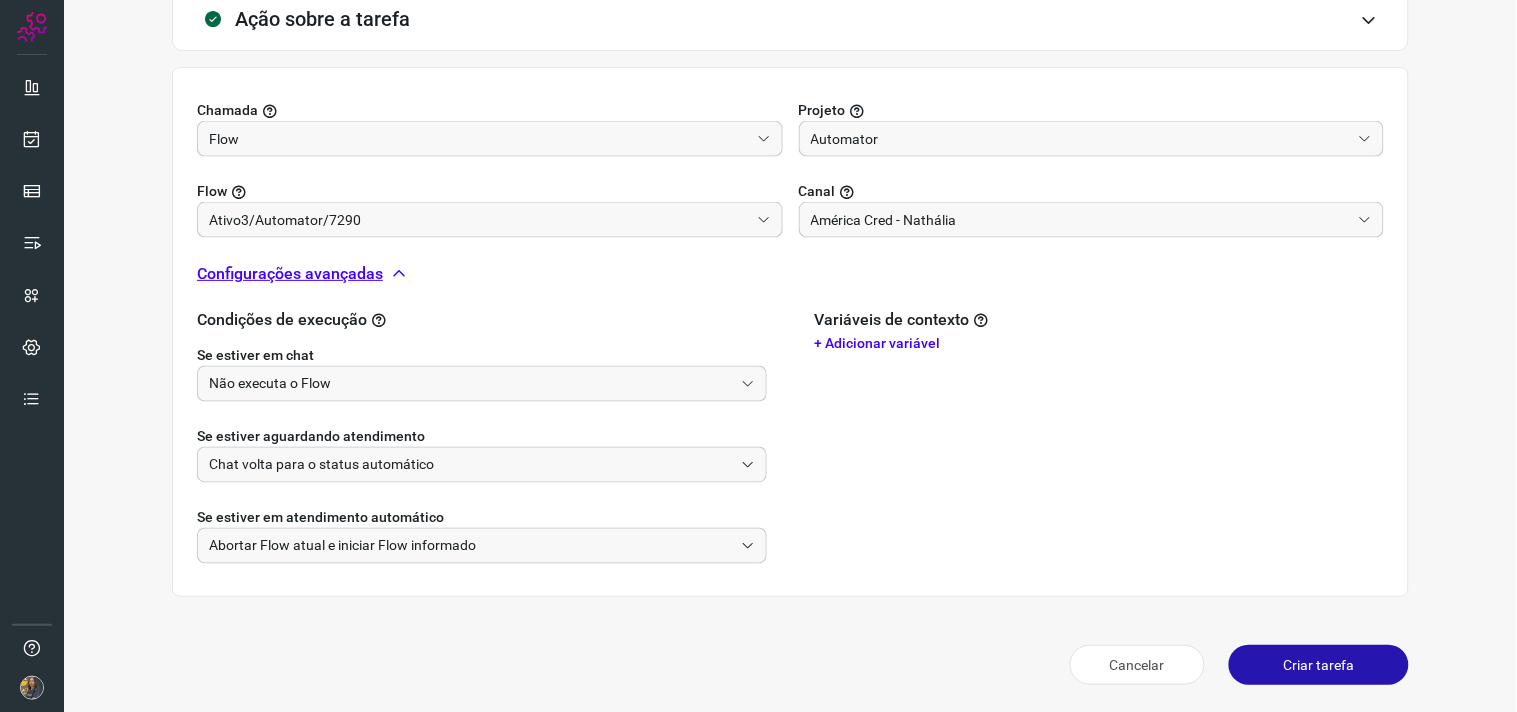 click on "Criar tarefa" at bounding box center [1319, 665] 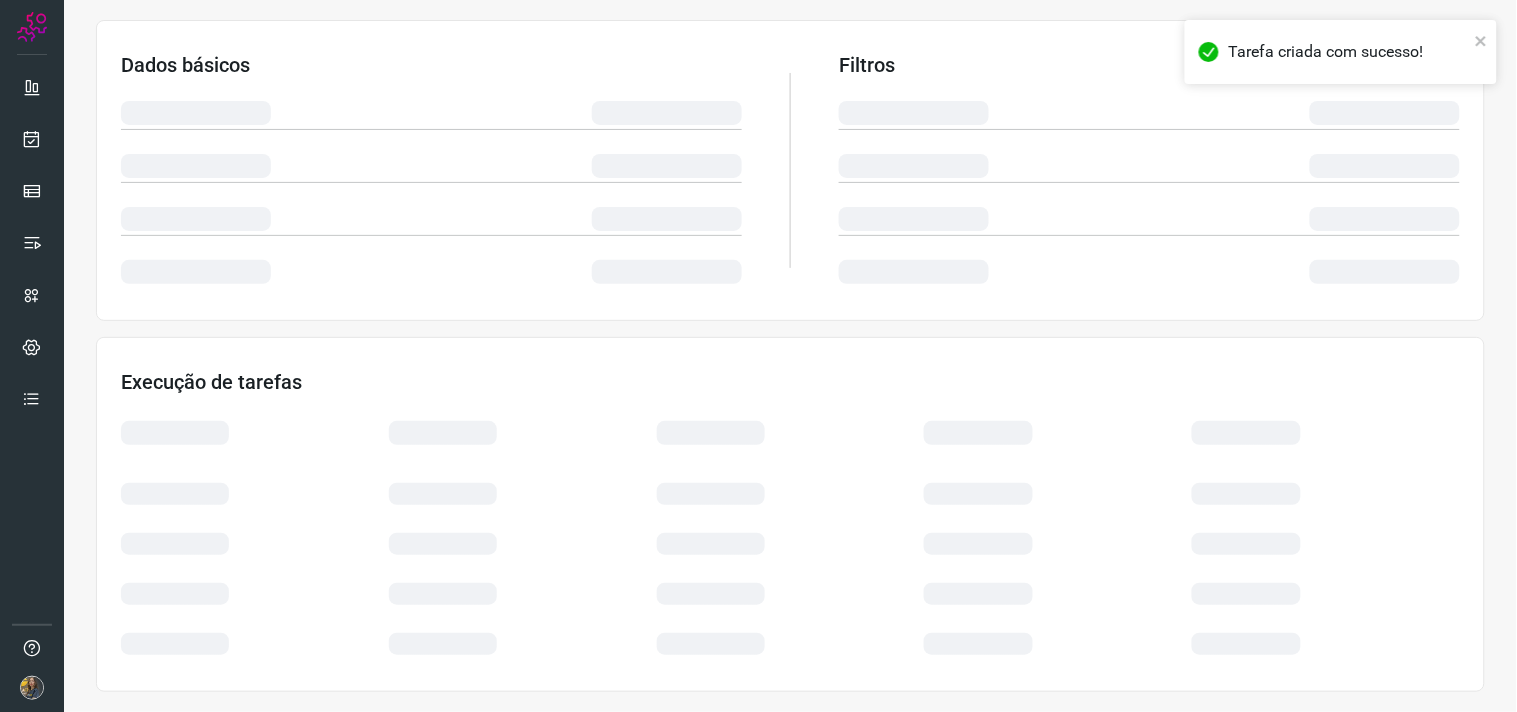 scroll, scrollTop: 321, scrollLeft: 0, axis: vertical 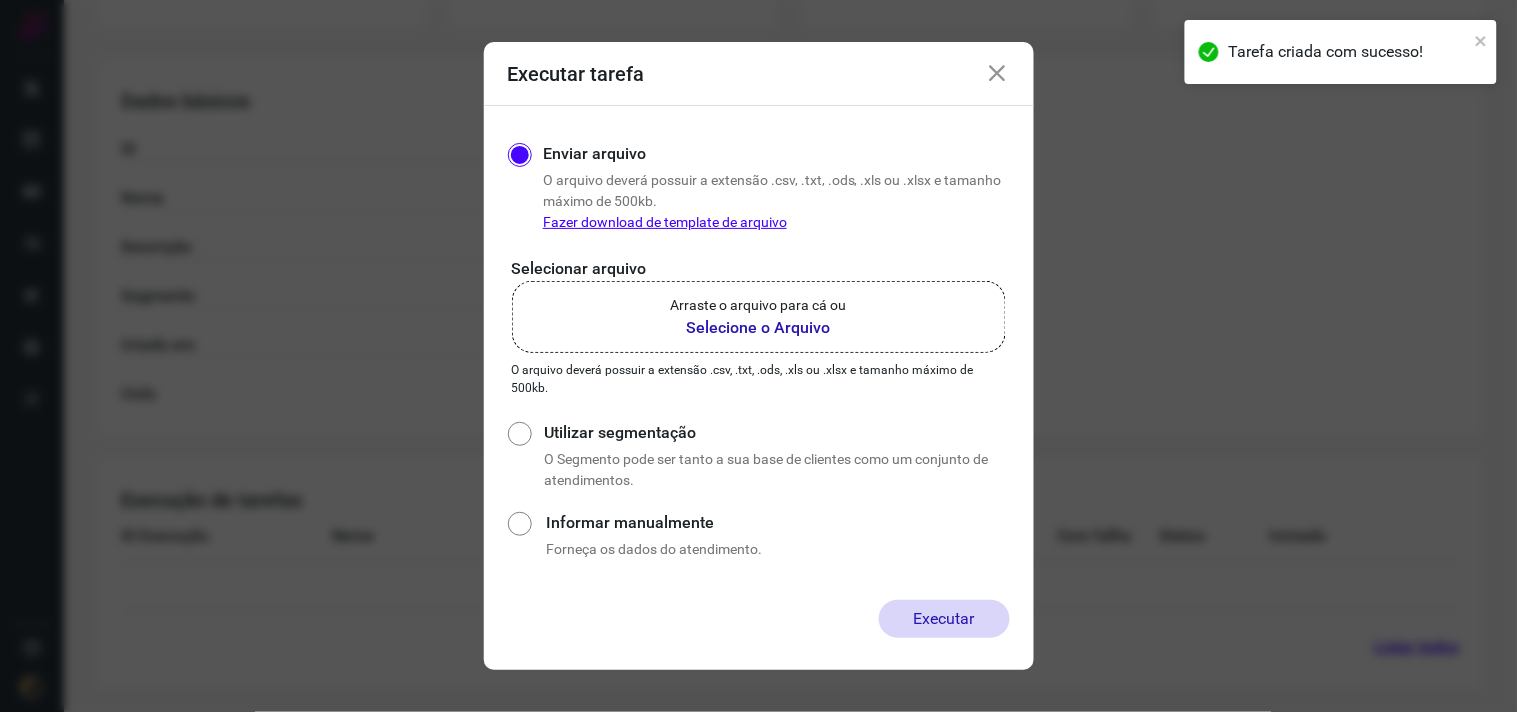 click on "Selecione o Arquivo" at bounding box center [759, 328] 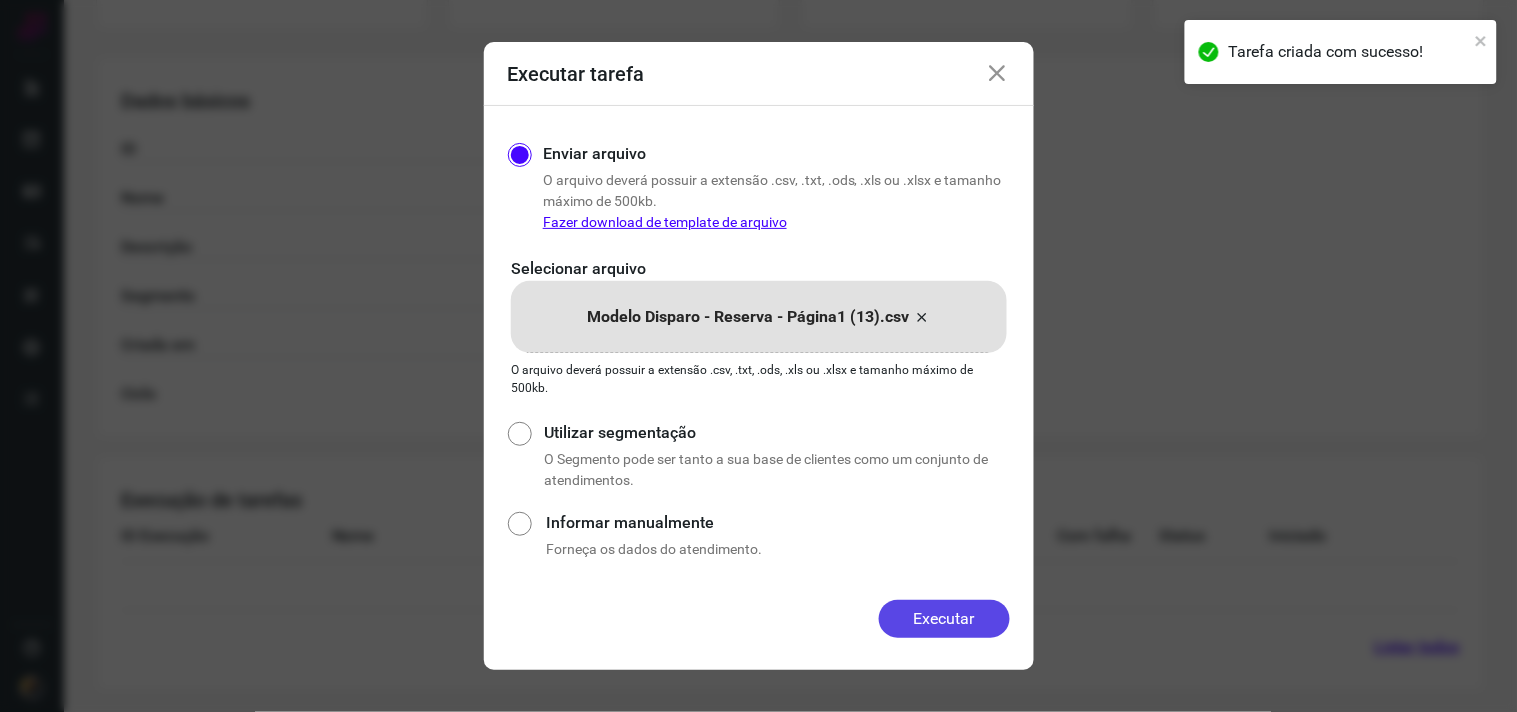 click on "Executar" at bounding box center (944, 619) 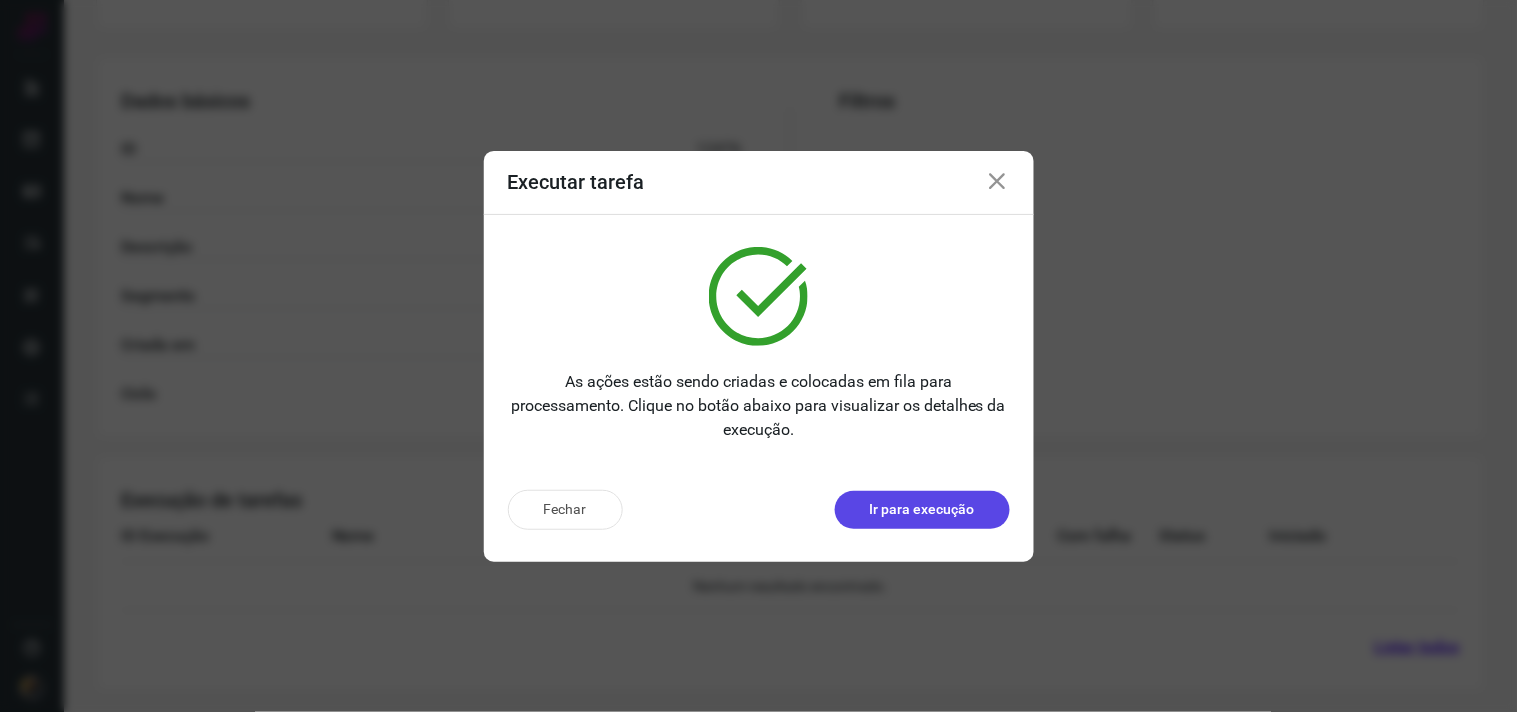 click on "Ir para execução" at bounding box center [922, 509] 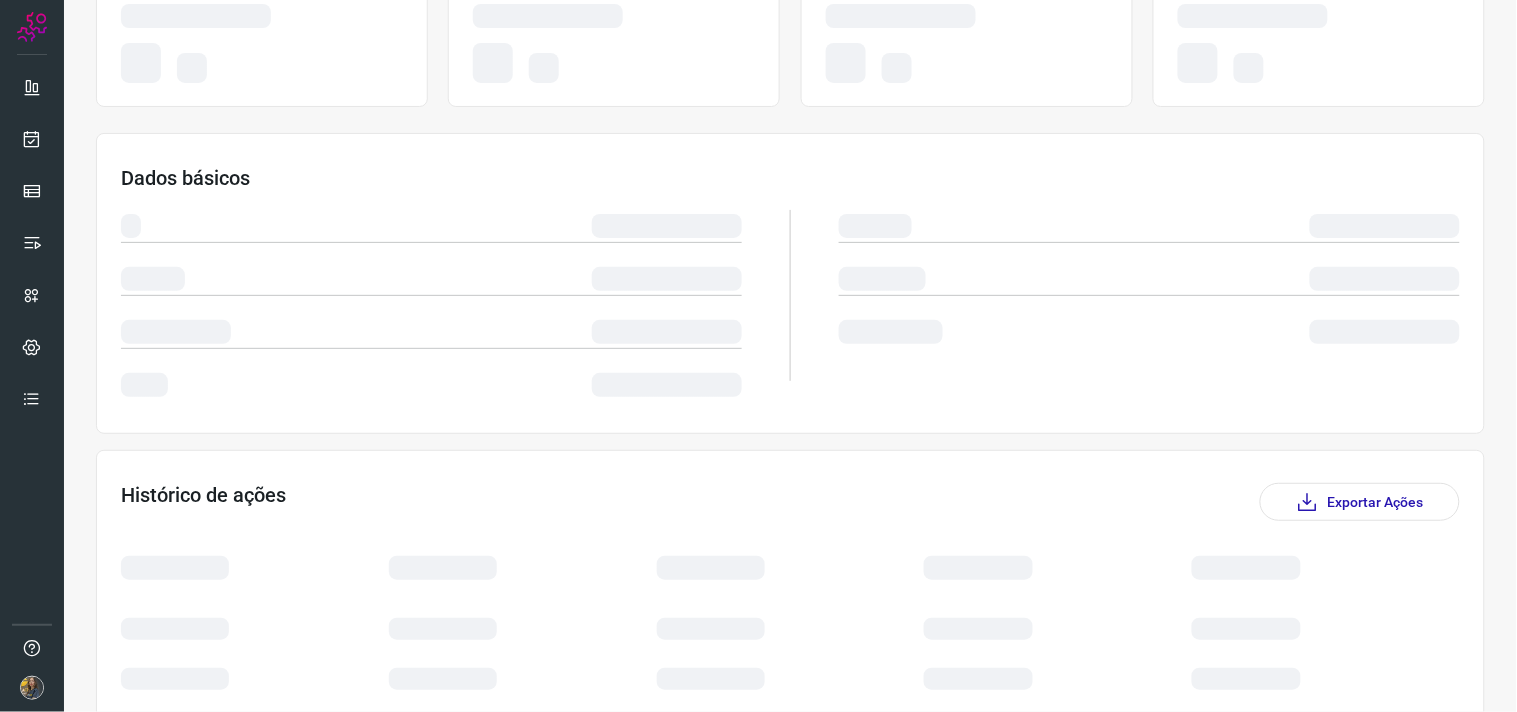 scroll, scrollTop: 0, scrollLeft: 0, axis: both 